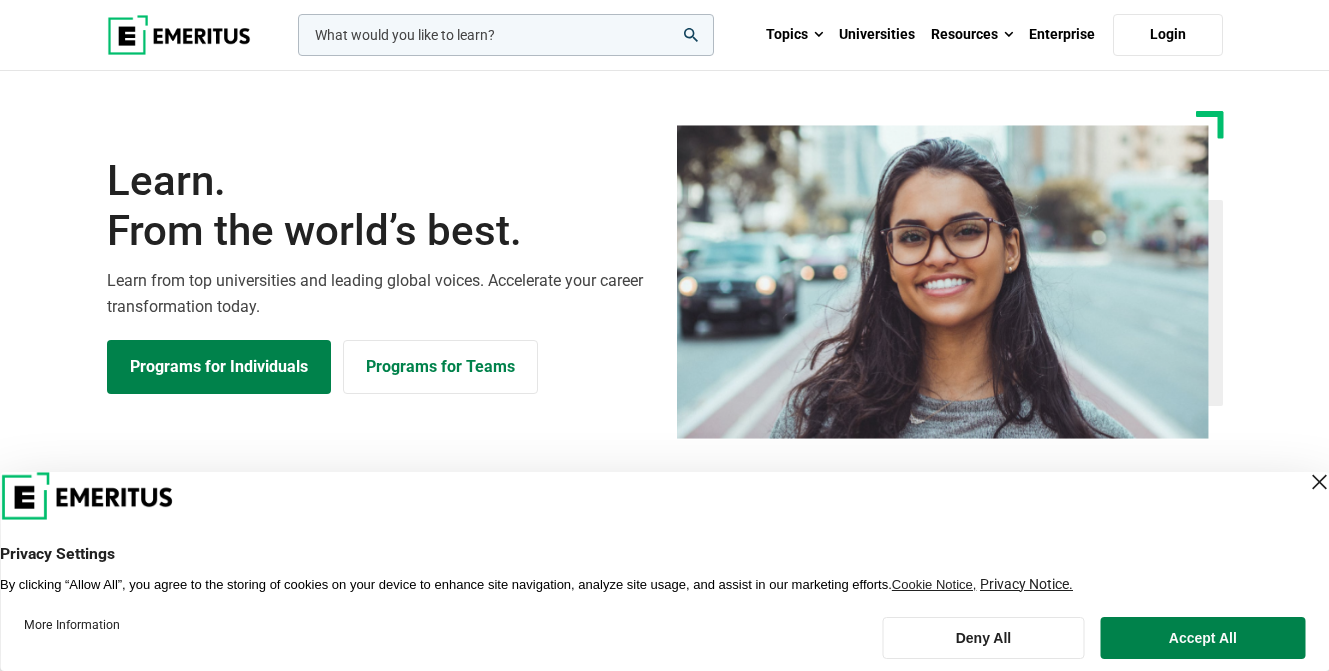 scroll, scrollTop: 0, scrollLeft: 0, axis: both 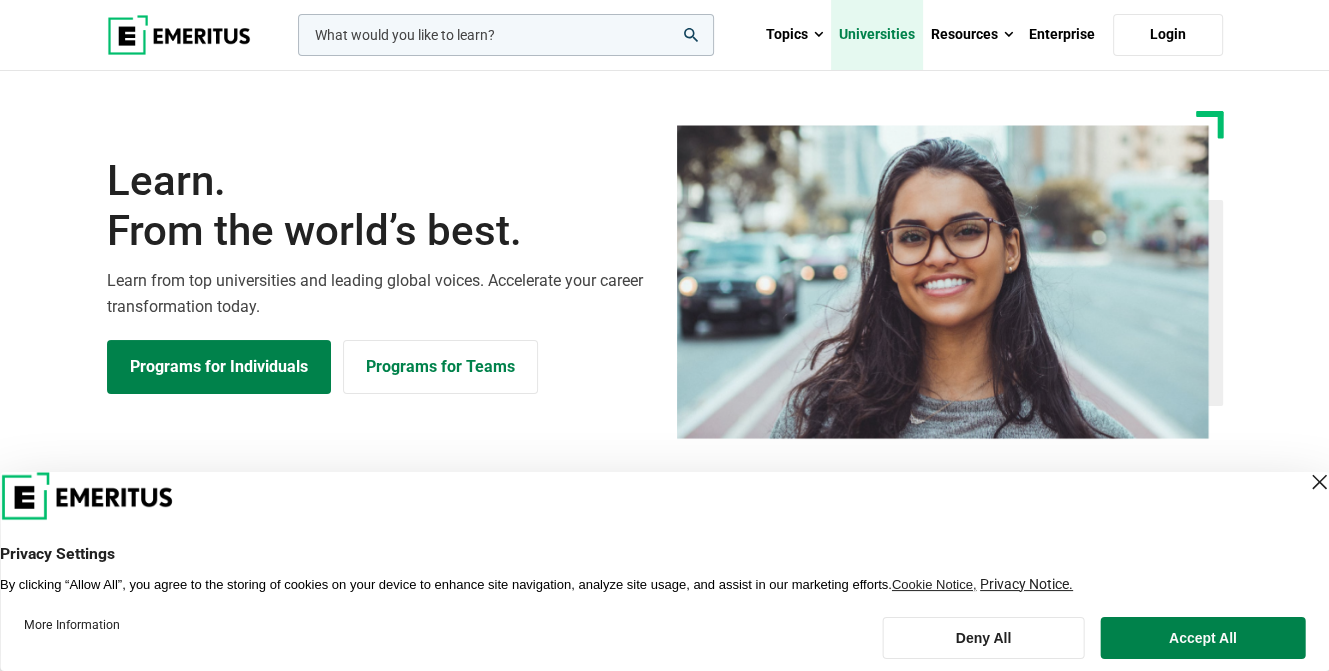 click on "Universities" at bounding box center [877, 35] 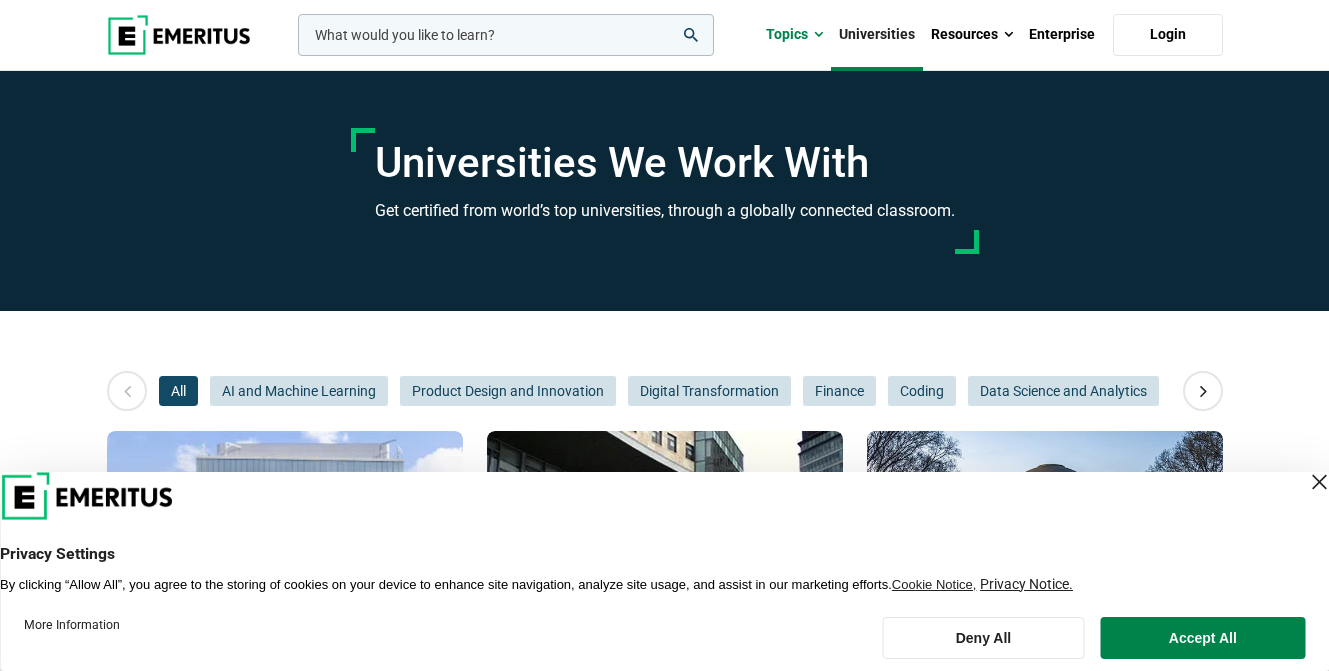 scroll, scrollTop: 0, scrollLeft: 0, axis: both 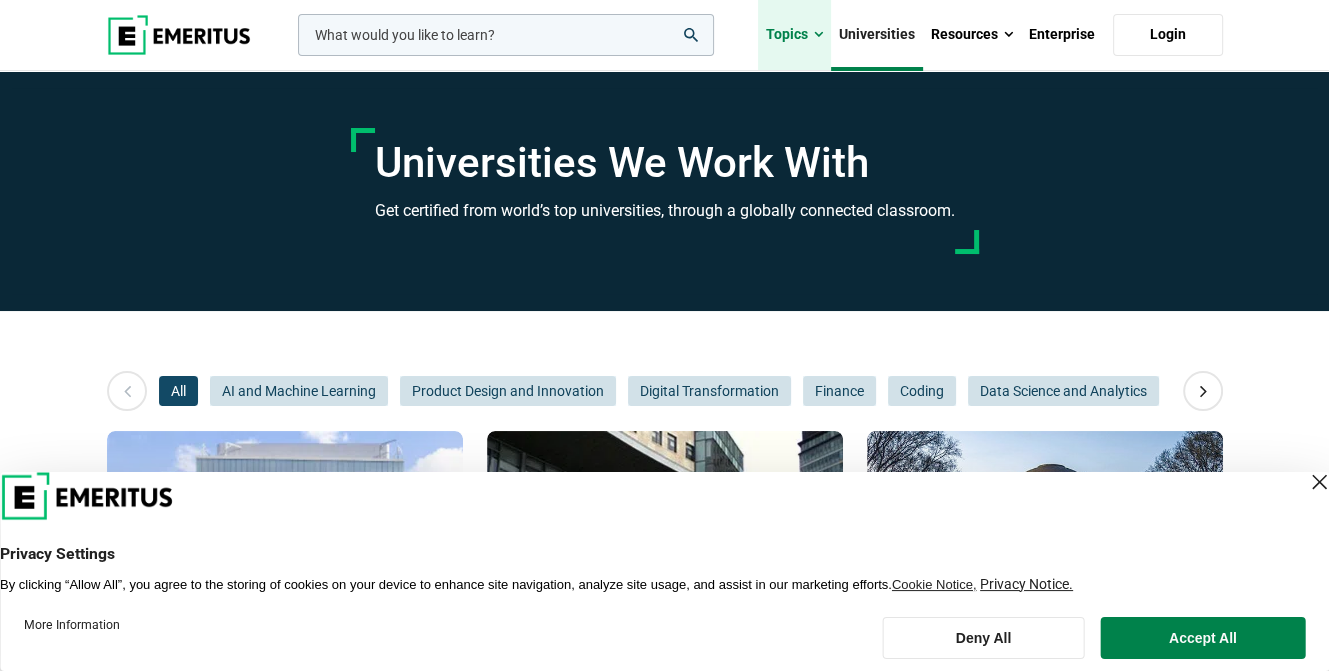 click at bounding box center (818, 35) 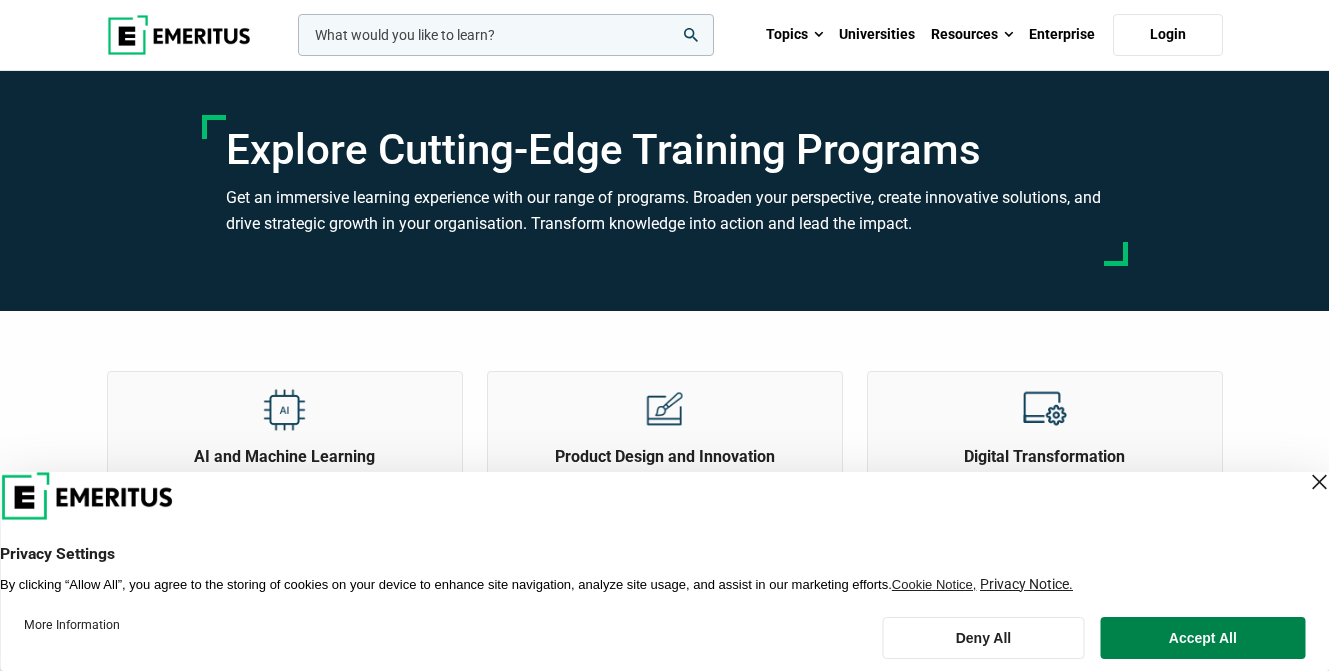 scroll, scrollTop: 0, scrollLeft: 0, axis: both 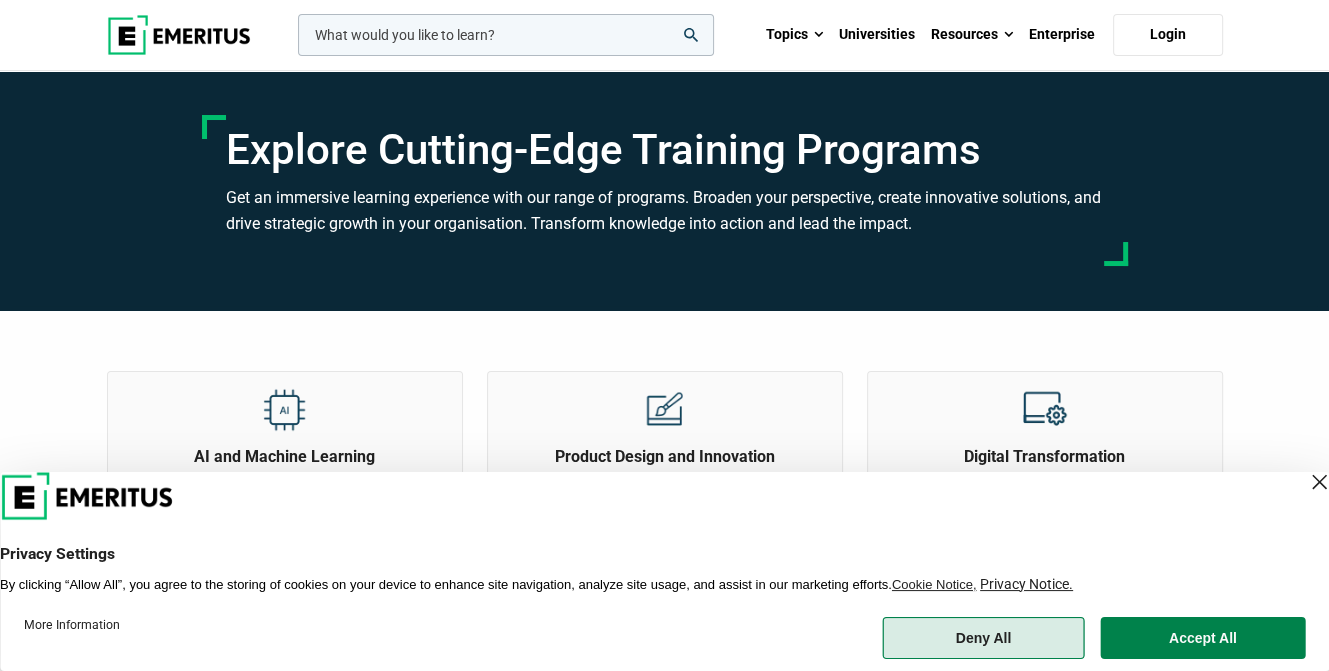click on "Deny All" at bounding box center [983, 638] 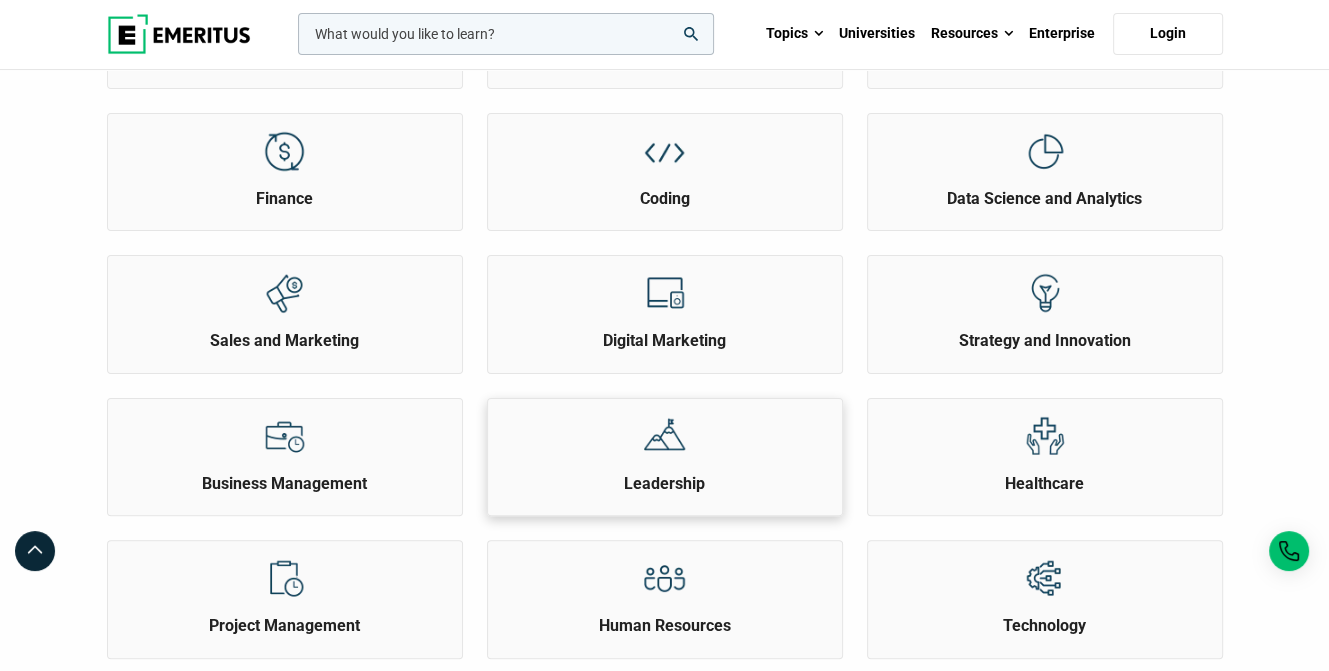 scroll, scrollTop: 500, scrollLeft: 0, axis: vertical 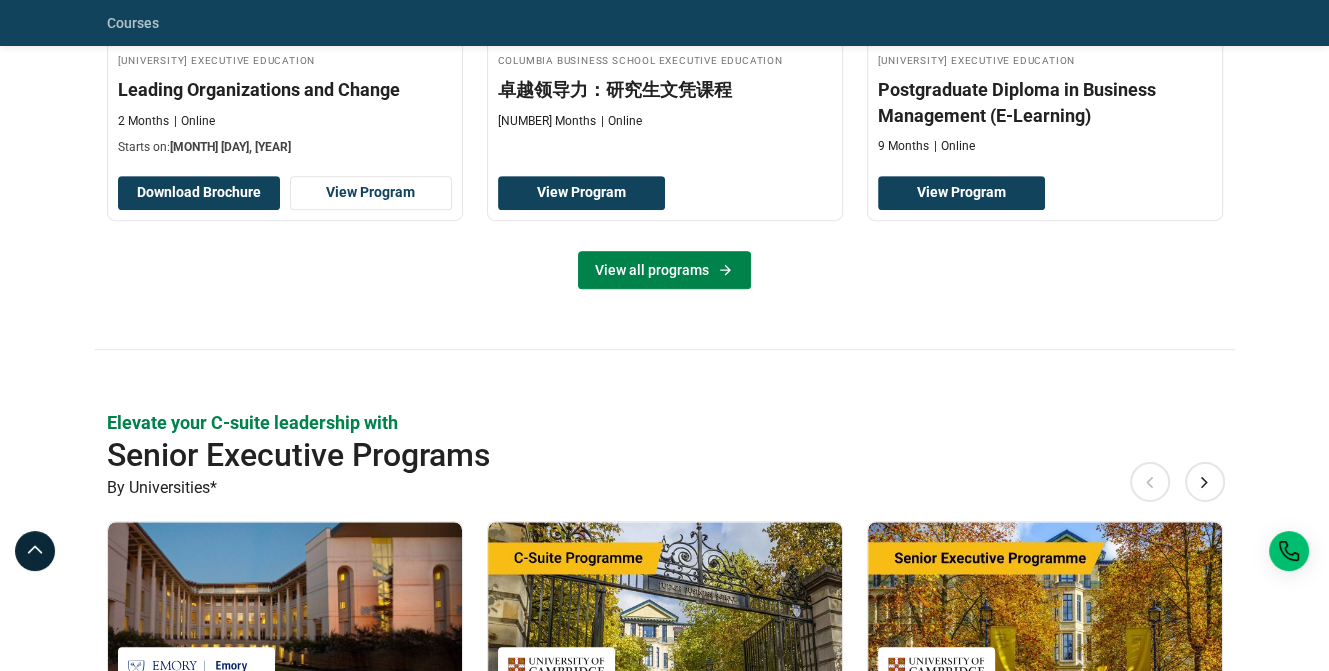 click on "View all programs" at bounding box center [664, 270] 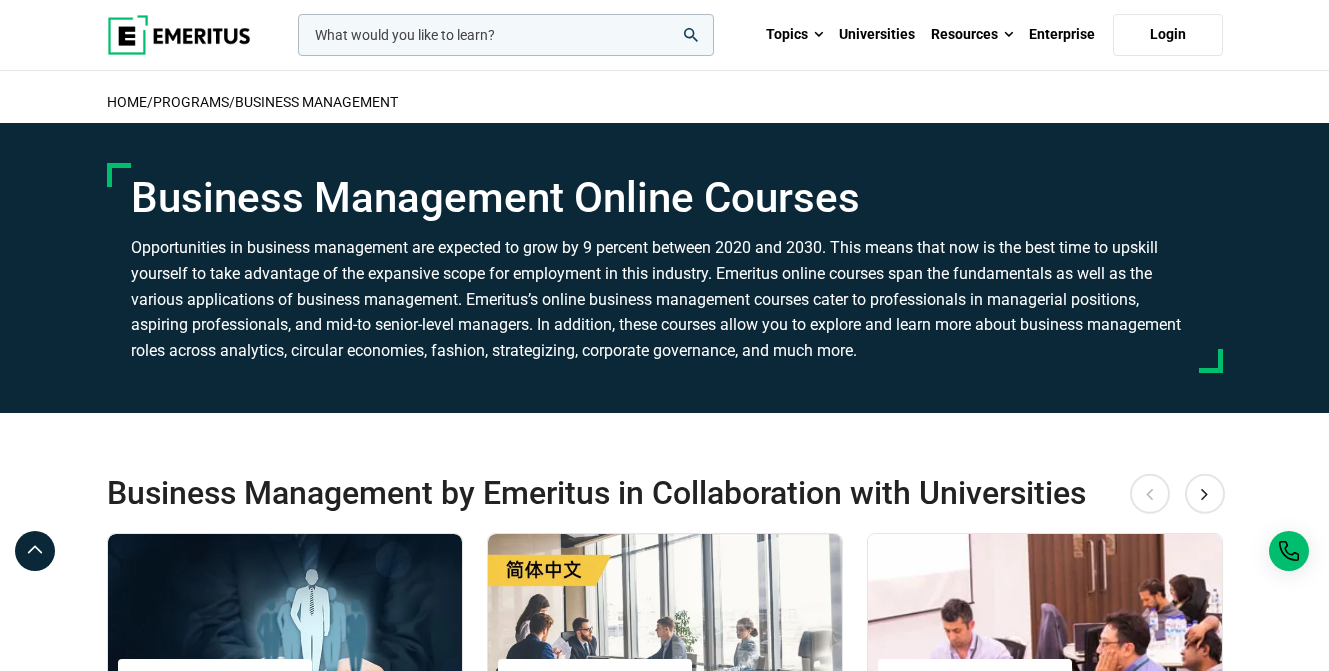 scroll, scrollTop: 0, scrollLeft: 0, axis: both 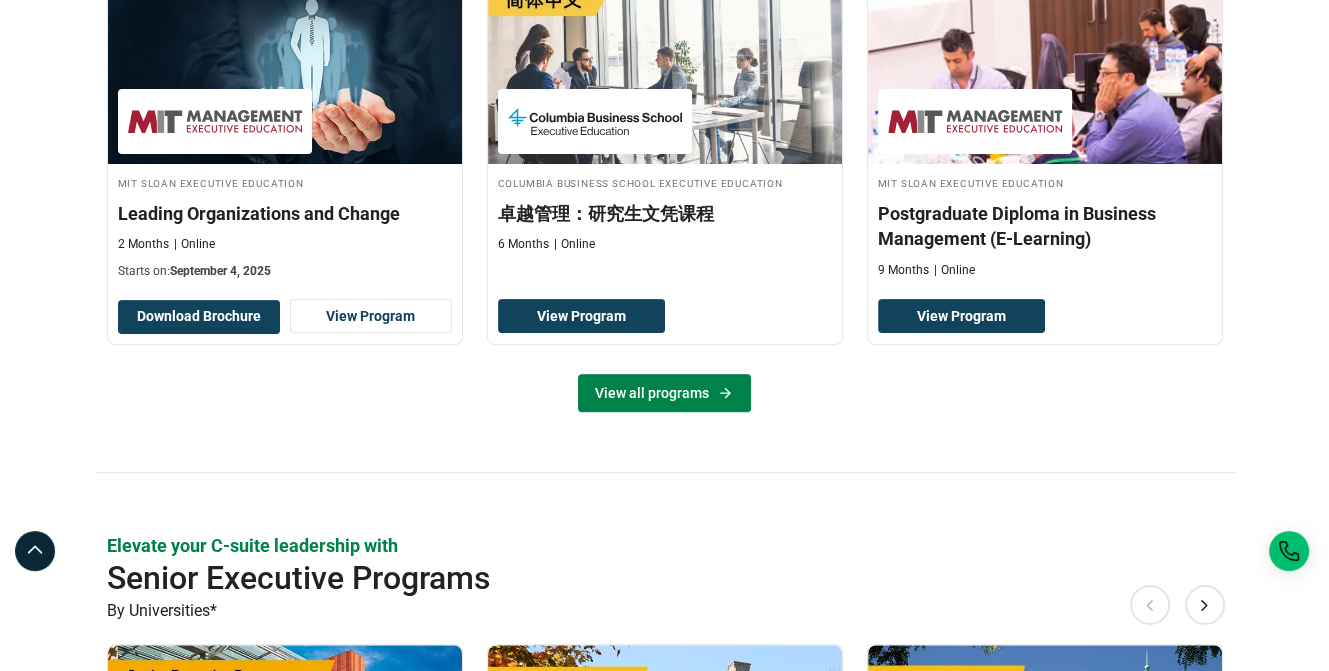 click on "View all programs" at bounding box center (664, 393) 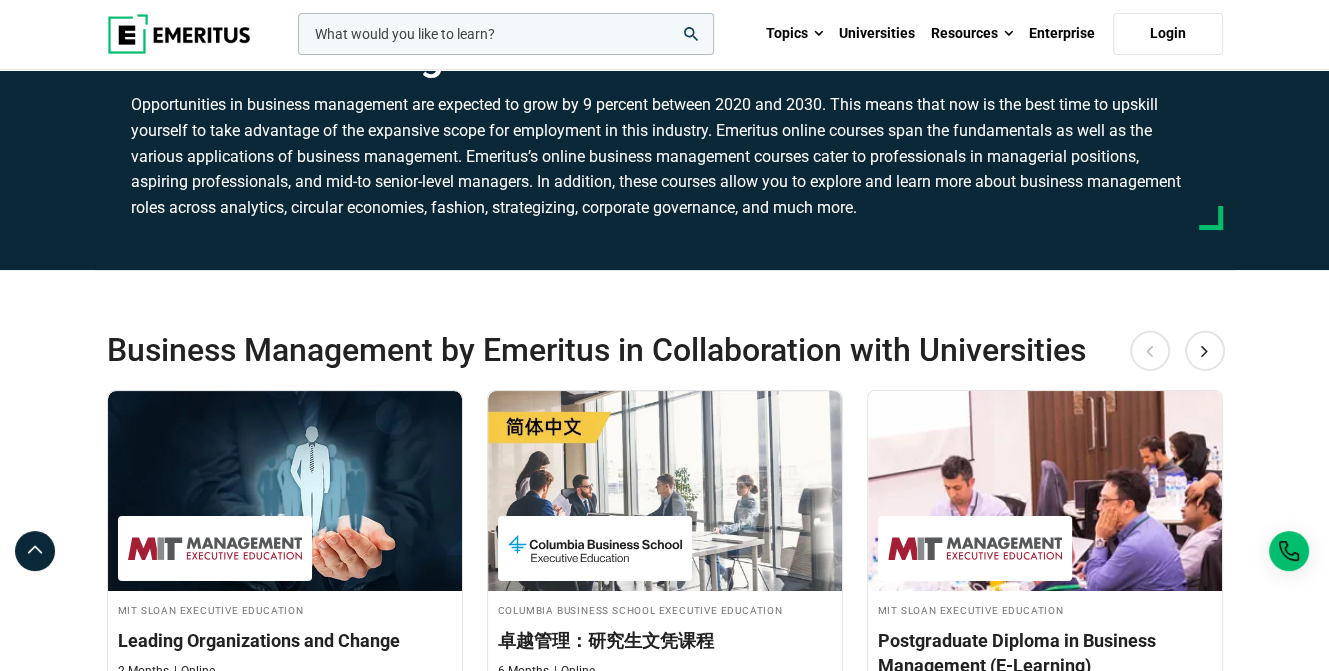 scroll, scrollTop: 100, scrollLeft: 0, axis: vertical 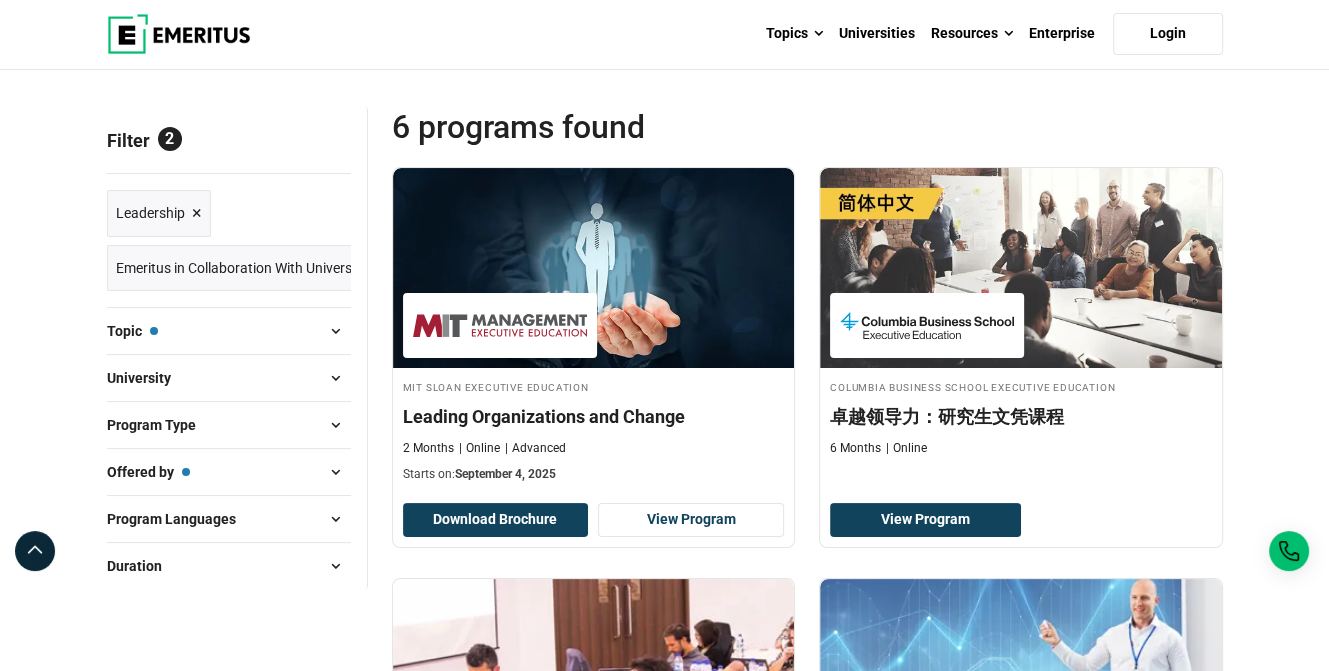 click at bounding box center (336, 519) 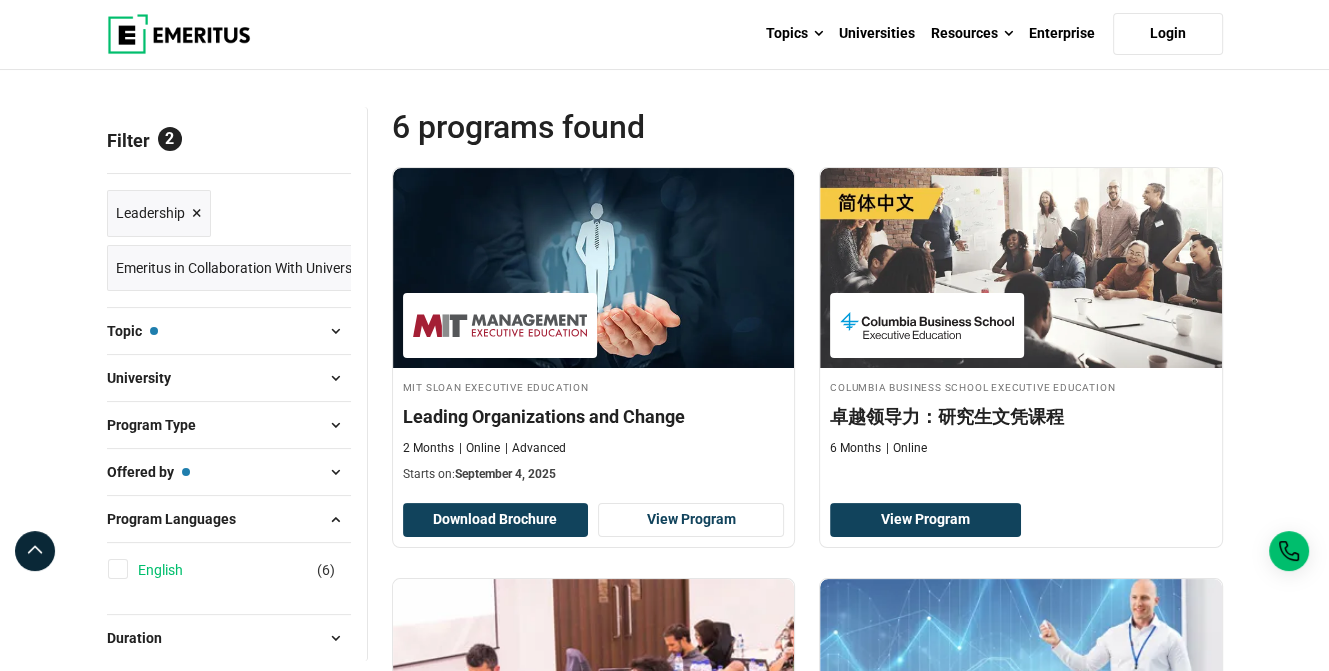 click on "English" at bounding box center (180, 570) 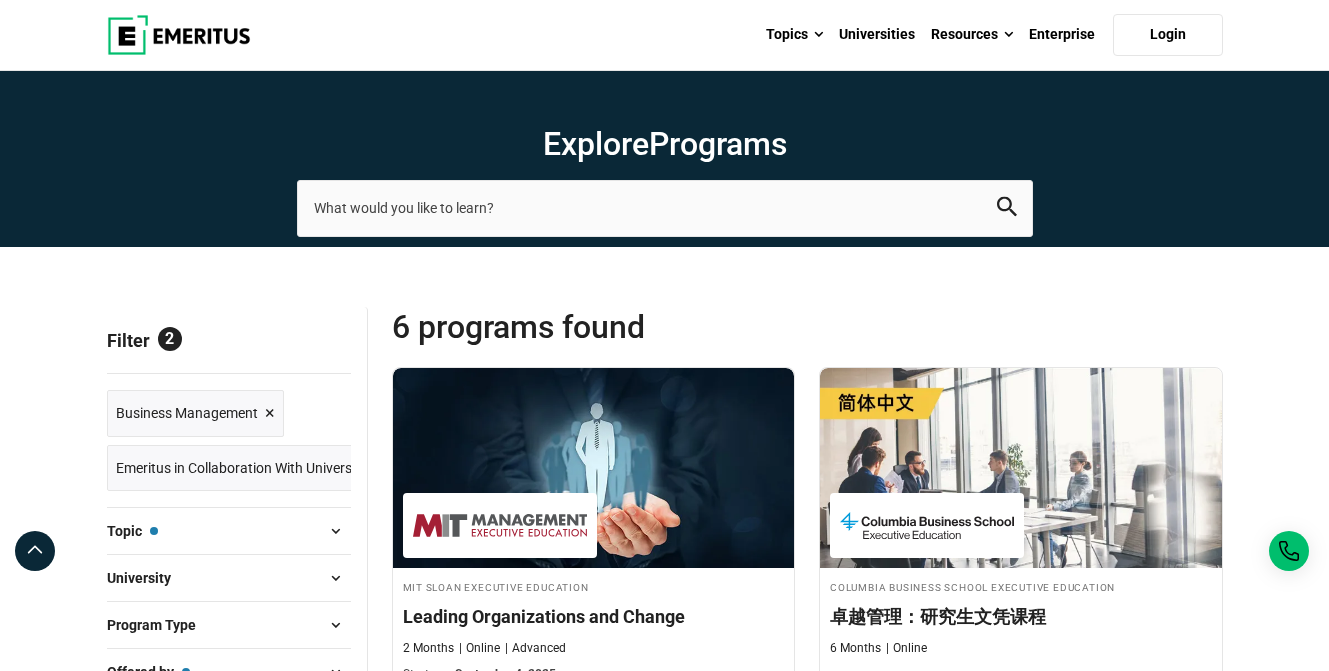 scroll, scrollTop: 0, scrollLeft: 0, axis: both 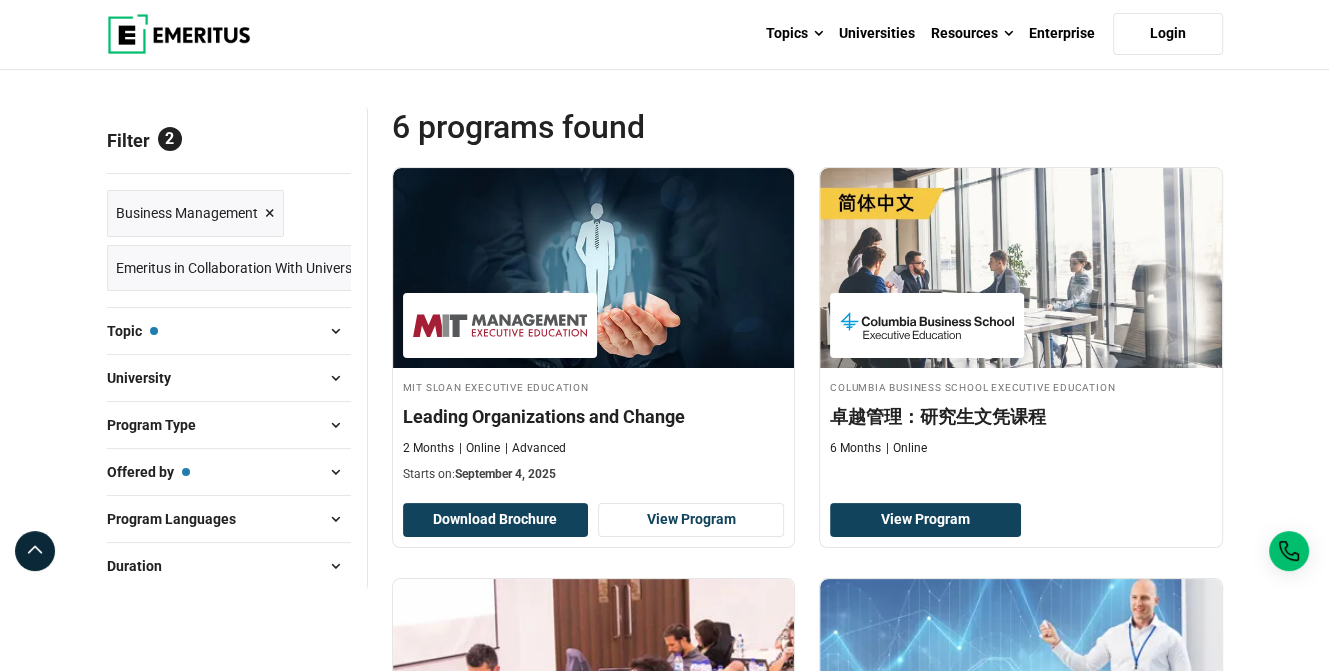 click at bounding box center [336, 425] 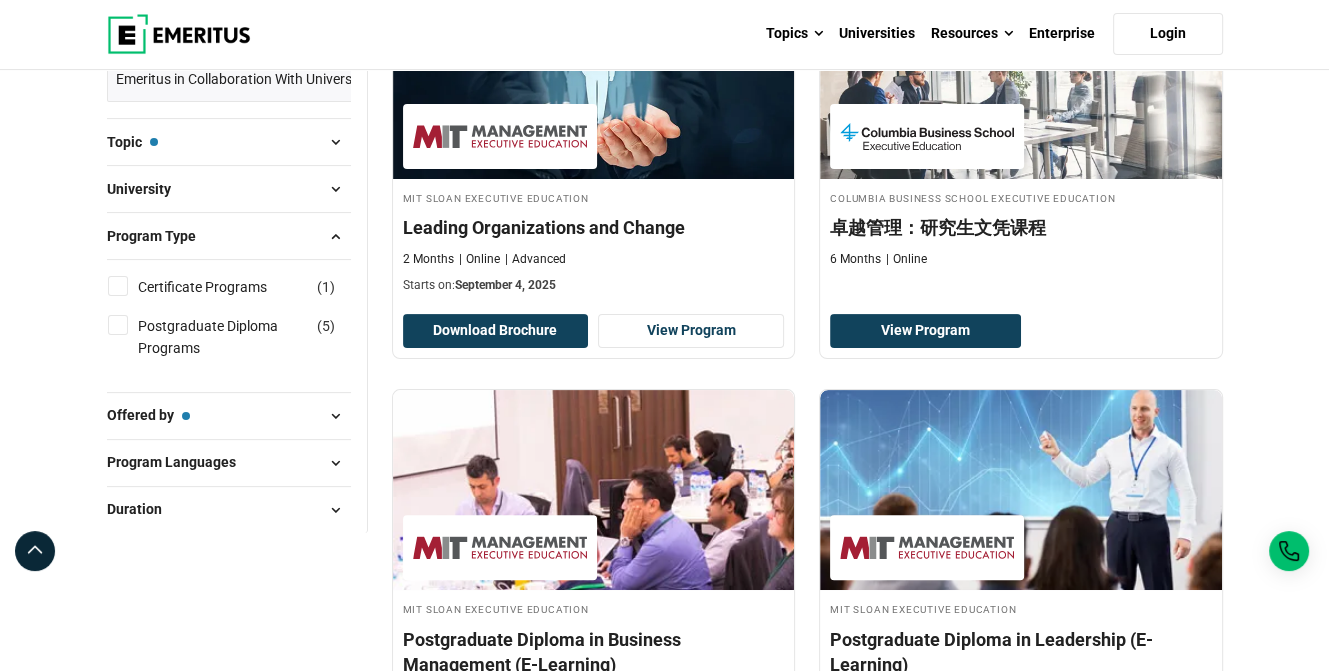 scroll, scrollTop: 400, scrollLeft: 0, axis: vertical 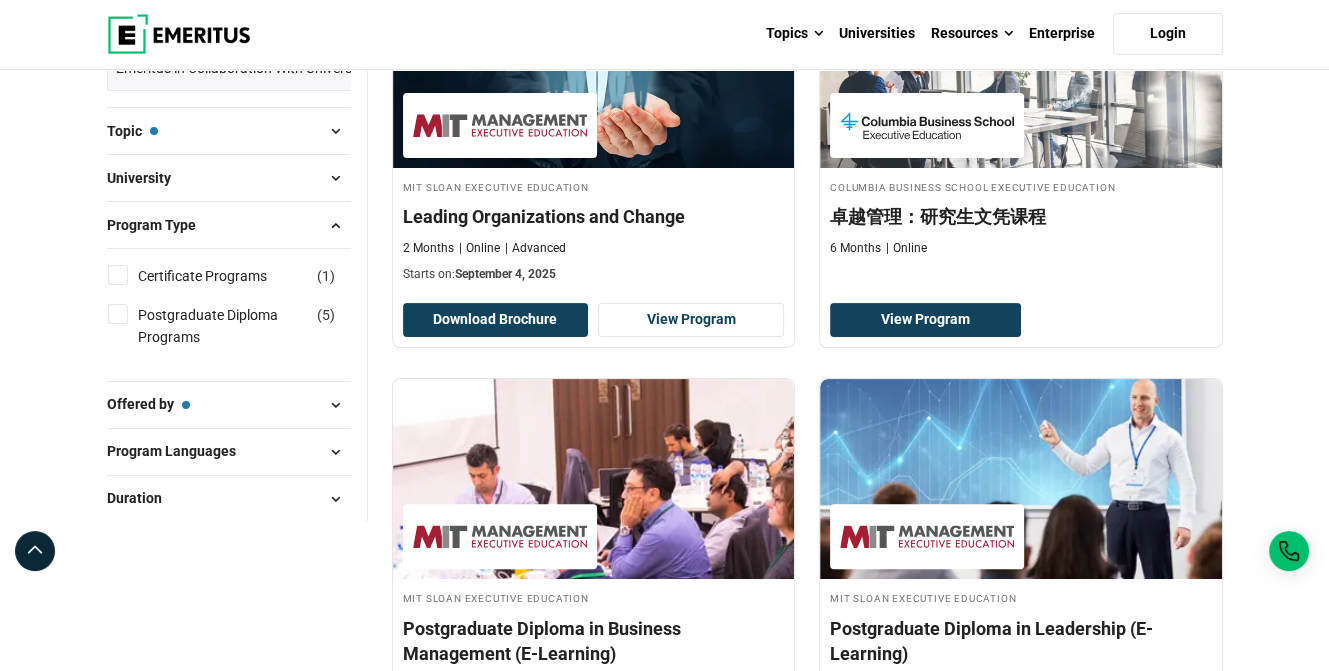 click at bounding box center (336, 405) 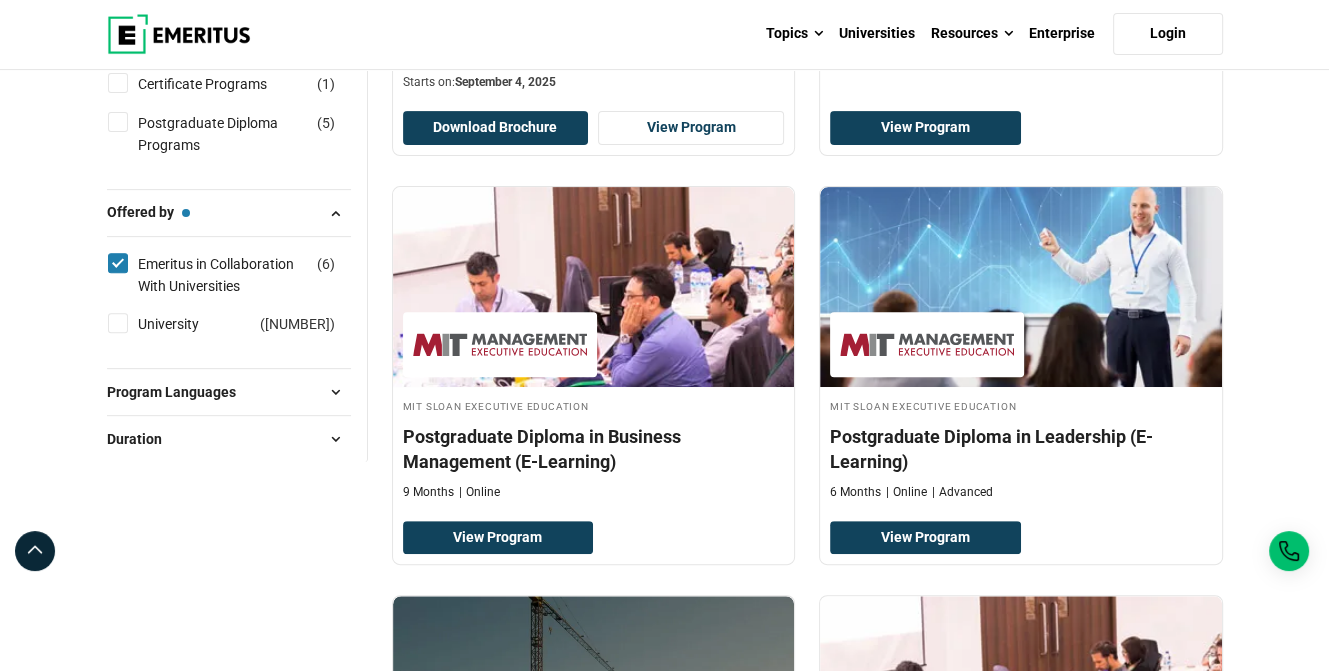 scroll, scrollTop: 600, scrollLeft: 0, axis: vertical 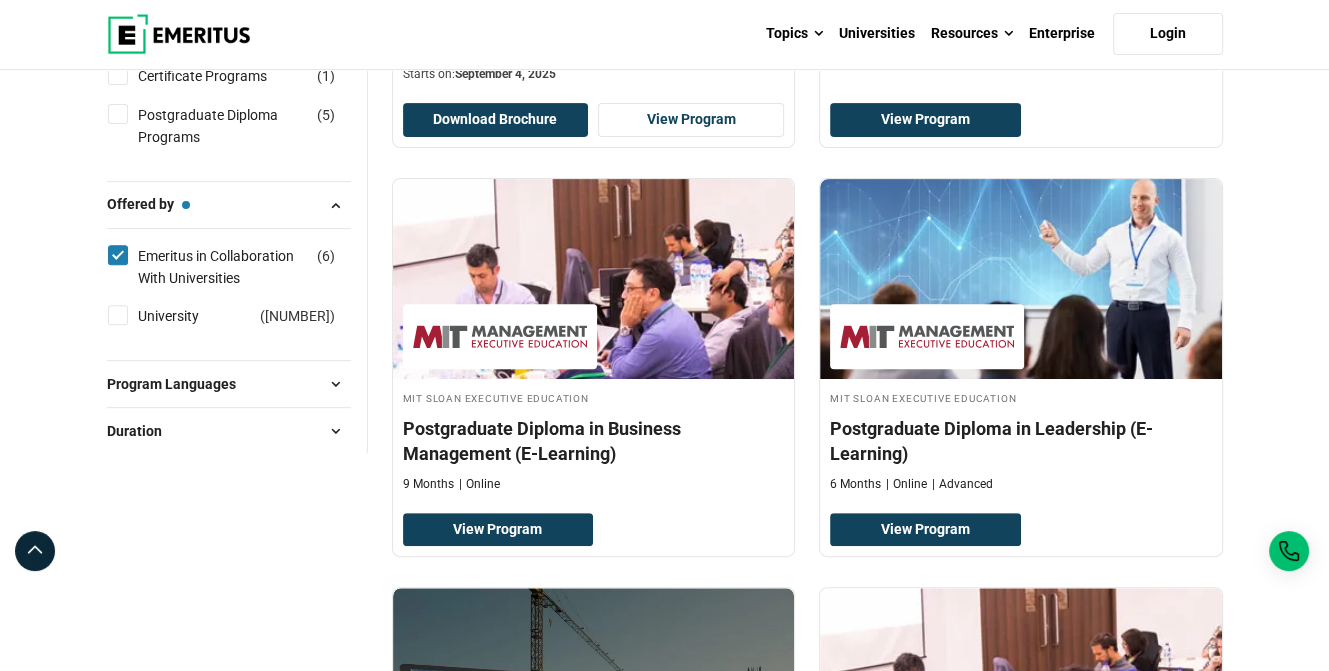 click at bounding box center (336, 384) 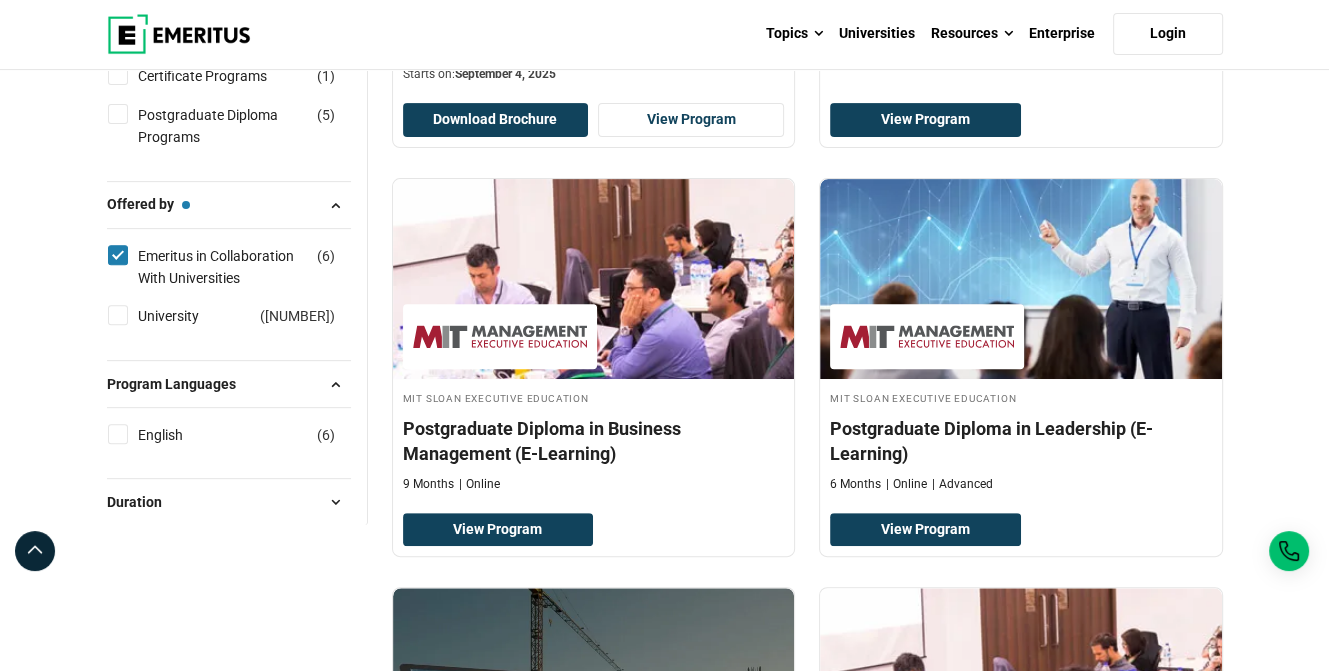 click at bounding box center (336, 502) 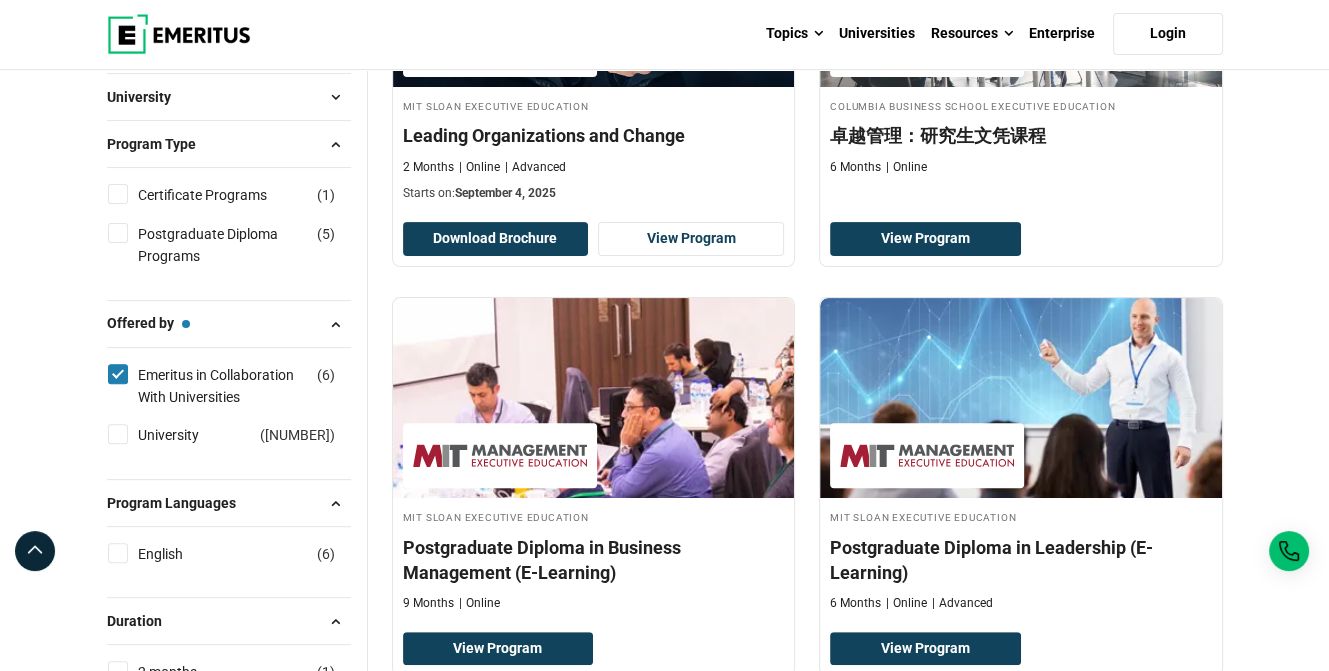 scroll, scrollTop: 600, scrollLeft: 0, axis: vertical 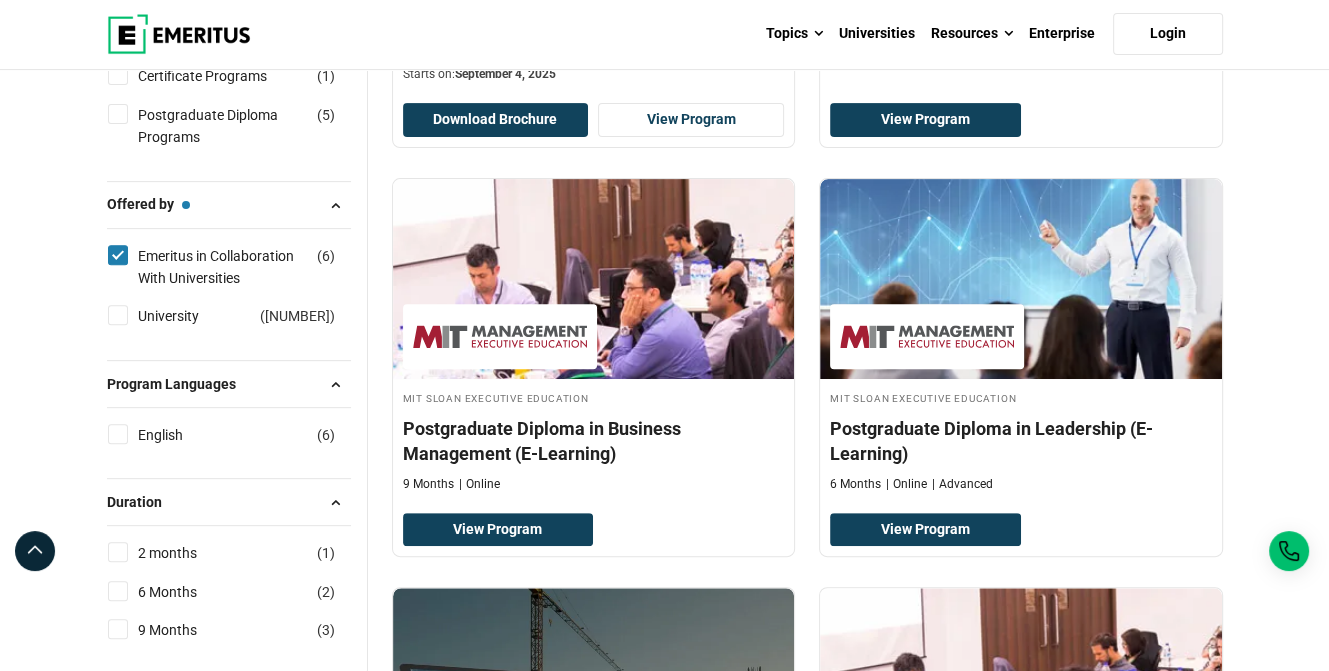 click on "English   ( 6 )" at bounding box center [118, 434] 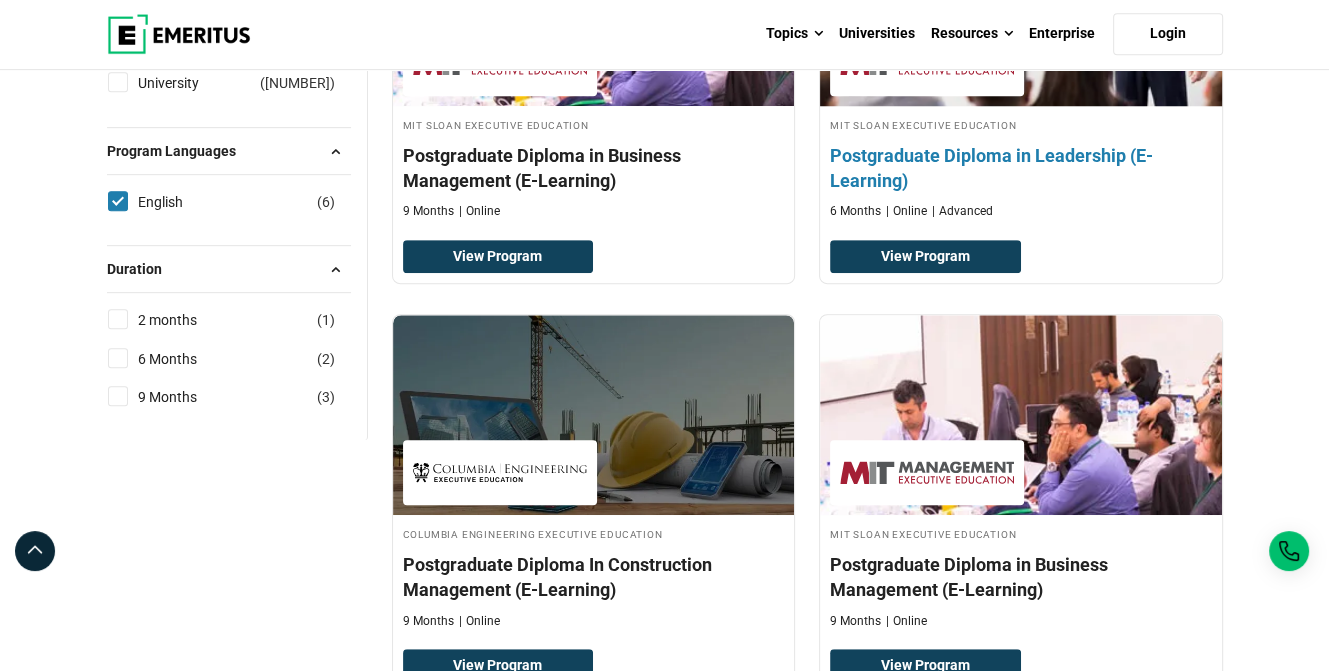 scroll, scrollTop: 1200, scrollLeft: 0, axis: vertical 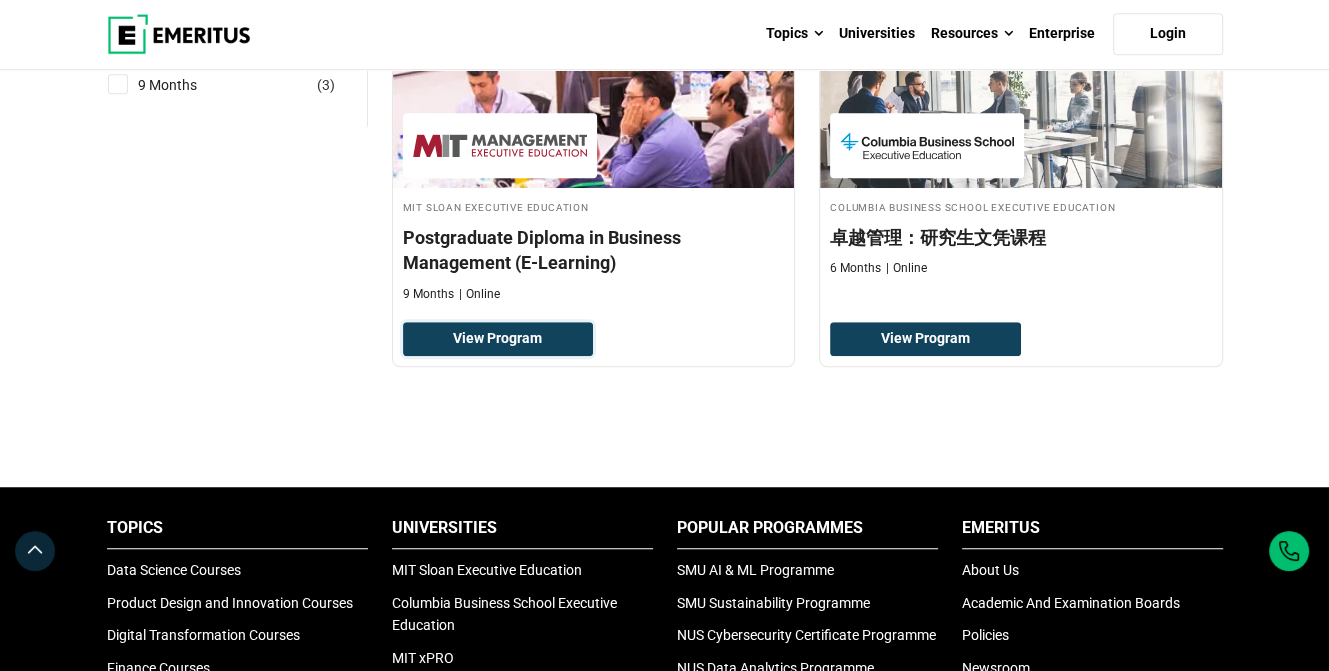 click on "View Program" at bounding box center (498, 339) 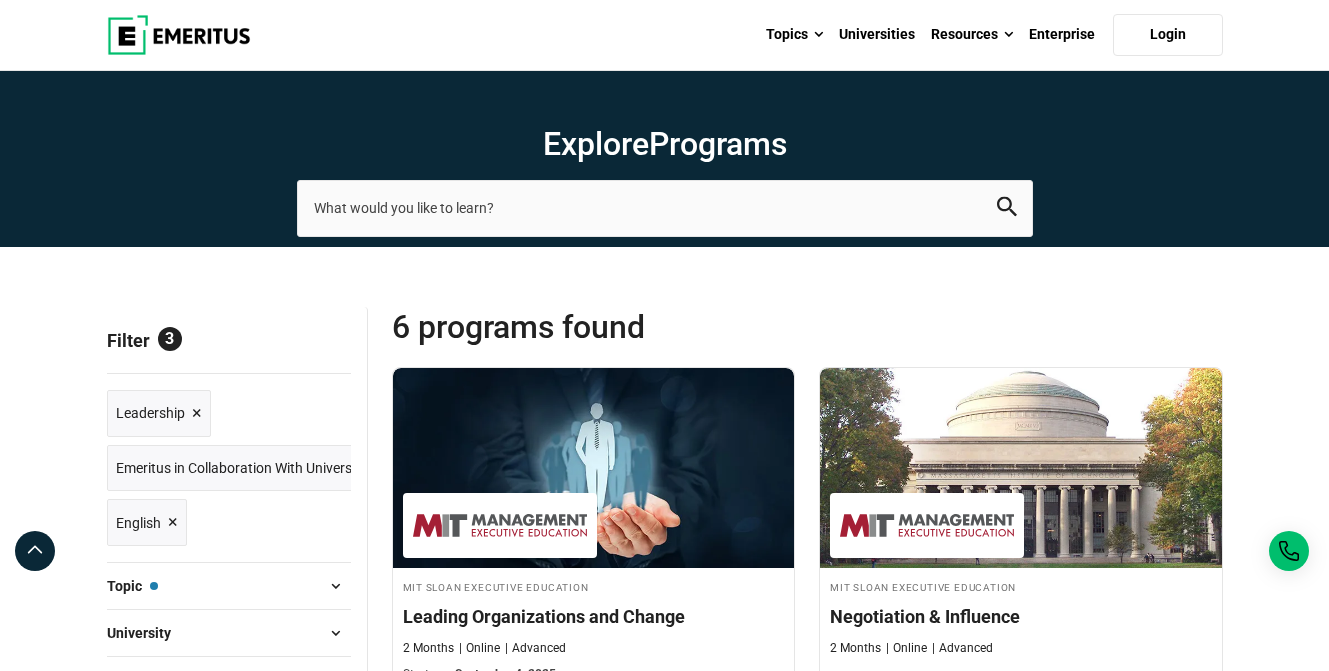 scroll, scrollTop: 0, scrollLeft: 0, axis: both 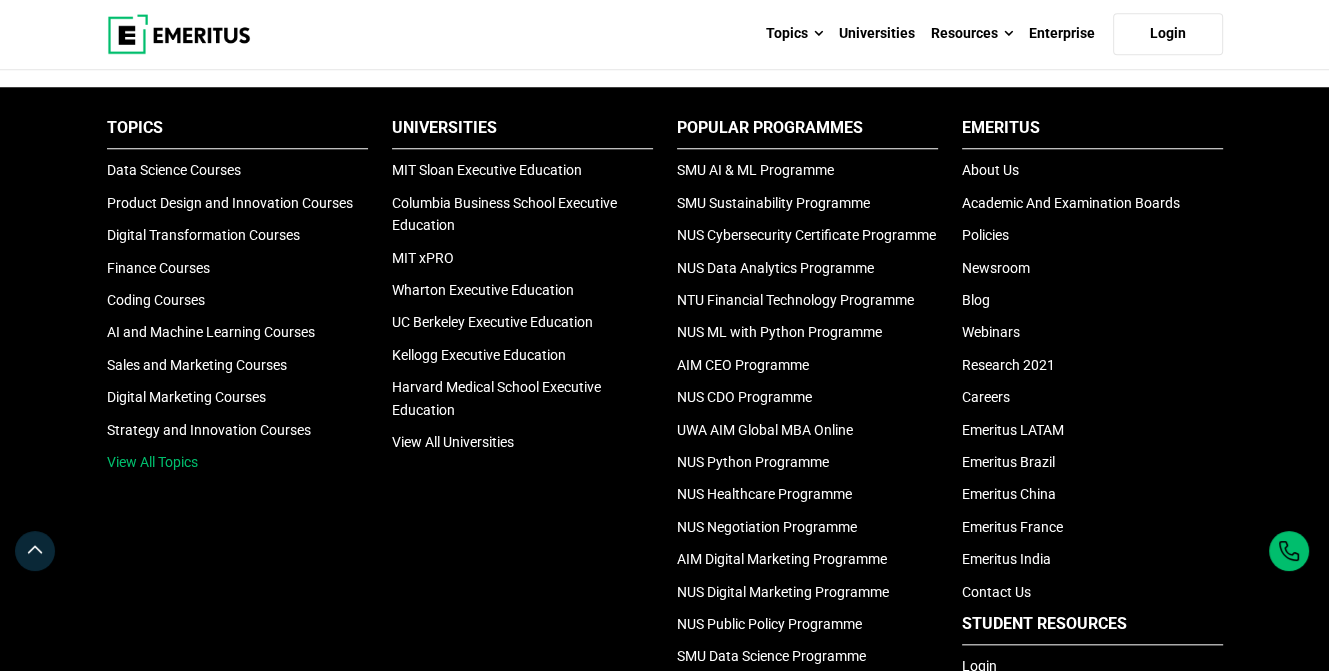 click on "View All Topics" at bounding box center (152, 462) 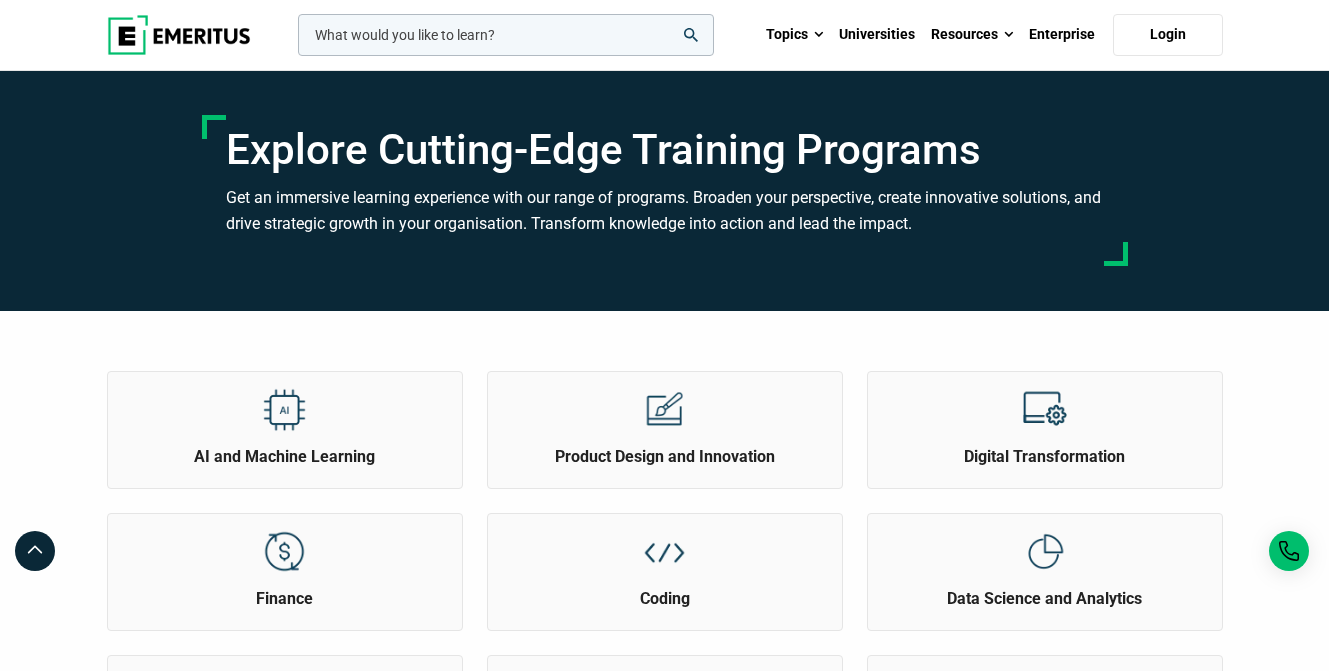 scroll, scrollTop: 0, scrollLeft: 0, axis: both 